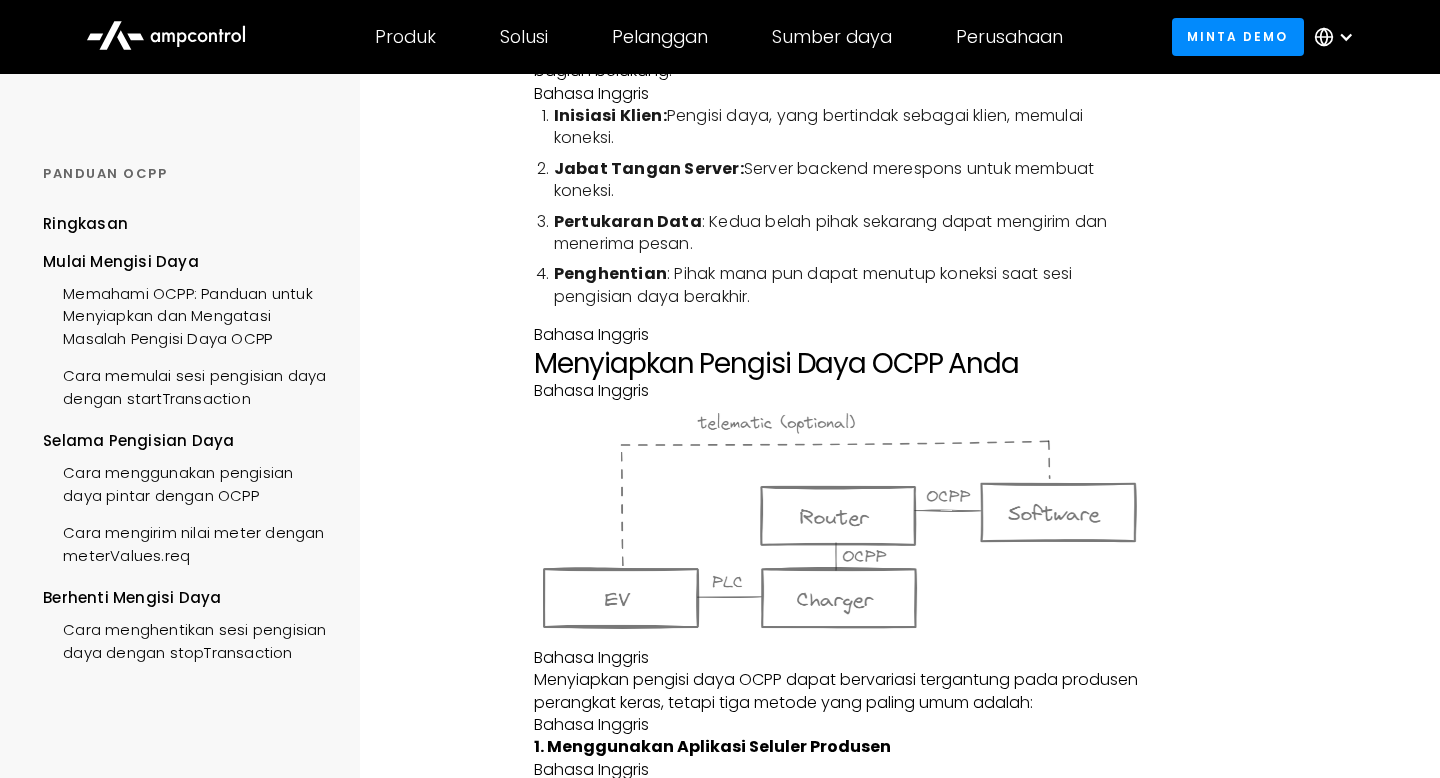 scroll, scrollTop: 1269, scrollLeft: 0, axis: vertical 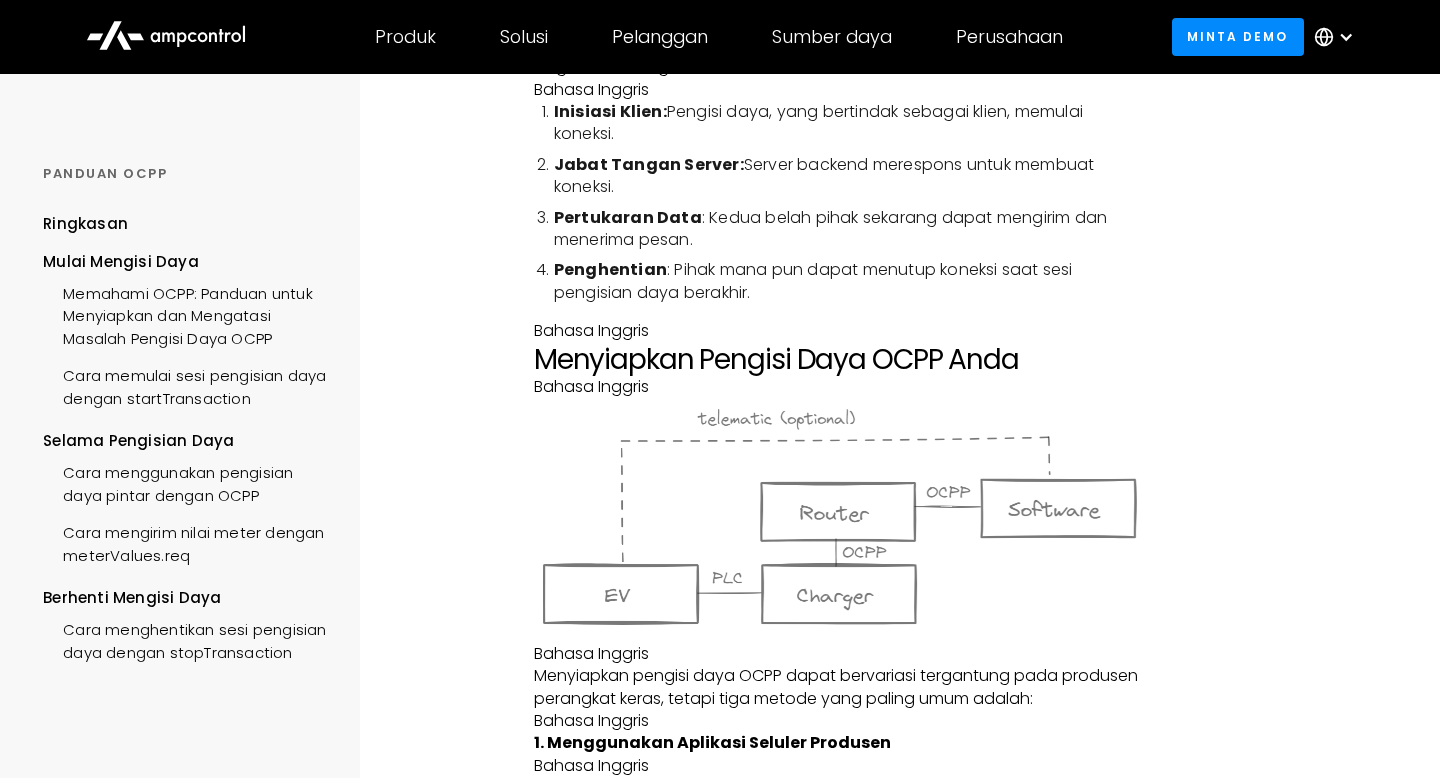 click on "MULAI MENGISI DAYA Memahami OCPP: Panduan untuk Menyiapkan dan Mengatasi Masalah Pengisi Daya OCPP Protokol  Titik Pengisian Terbuka (OCPP)  adalah standar terbuka yang memfasilitasi komunikasi antara pengisi daya kendaraan listrik (EV) dan sistem backend. Protokol ini penting bagi operator yang ingin mengelola, memantau, dan menagih sesi pengisian daya di seluruh jaringan mereka. Baik Anda memasang pengisi daya OCPP untuk pertama kalinya maupun menghadapi masalah konektivitas, memahami cara kerja OCPP dengan jelas dapat menghemat waktu dan mengurangi frustrasi. Bahasa Inggris Dalam panduan ini, kami akan memandu Anda melalui dasar-dasar penyiapan pengisi daya OCPP, memberikan kiat pemecahan masalah untuk masalah umum, dan mengeksplorasi pentingnya OCPP dalam infrastruktur pengisian daya EV. Bahasa Inggris Cara Kerja Pengisi Daya OCPP Bahasa Inggris Bahasa Inggris Sistem OCPP terutama menggunakan  koneksi WebSocket Bahasa Inggris Bahasa Inggris Inisiasi Klien: Jabat Tangan Server: Pertukaran Data Penghentian" at bounding box center (839, 1599) 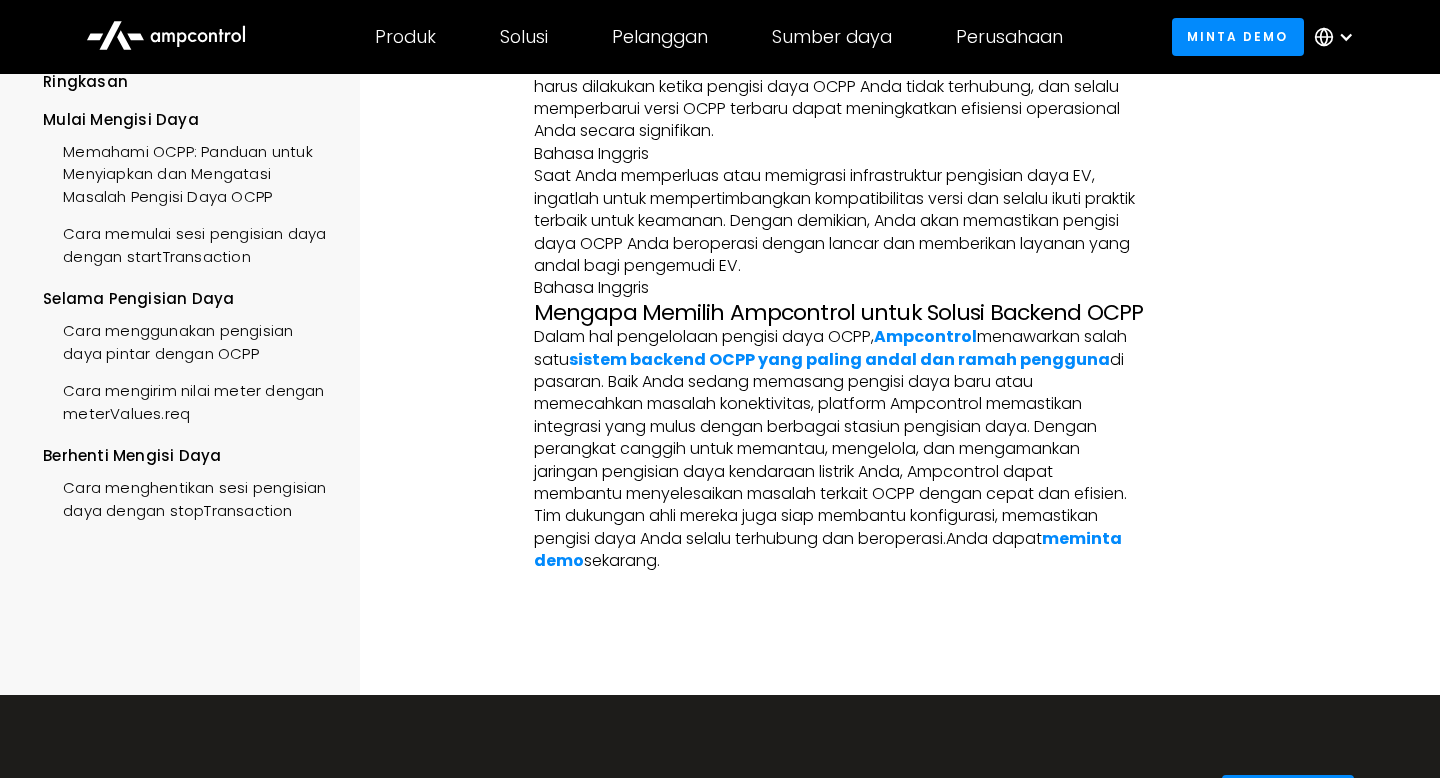 scroll, scrollTop: 5145, scrollLeft: 0, axis: vertical 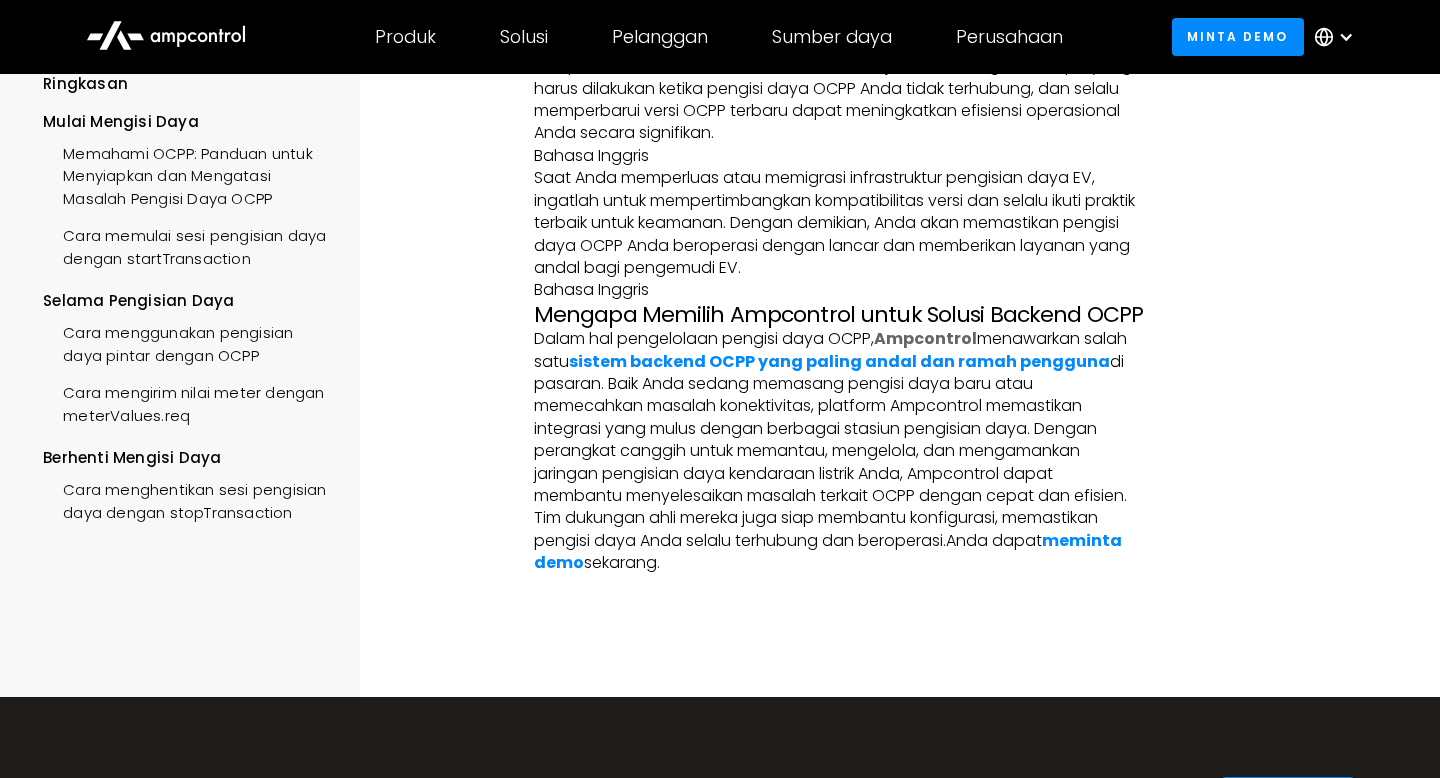 click on "Ampcontrol" at bounding box center [925, 338] 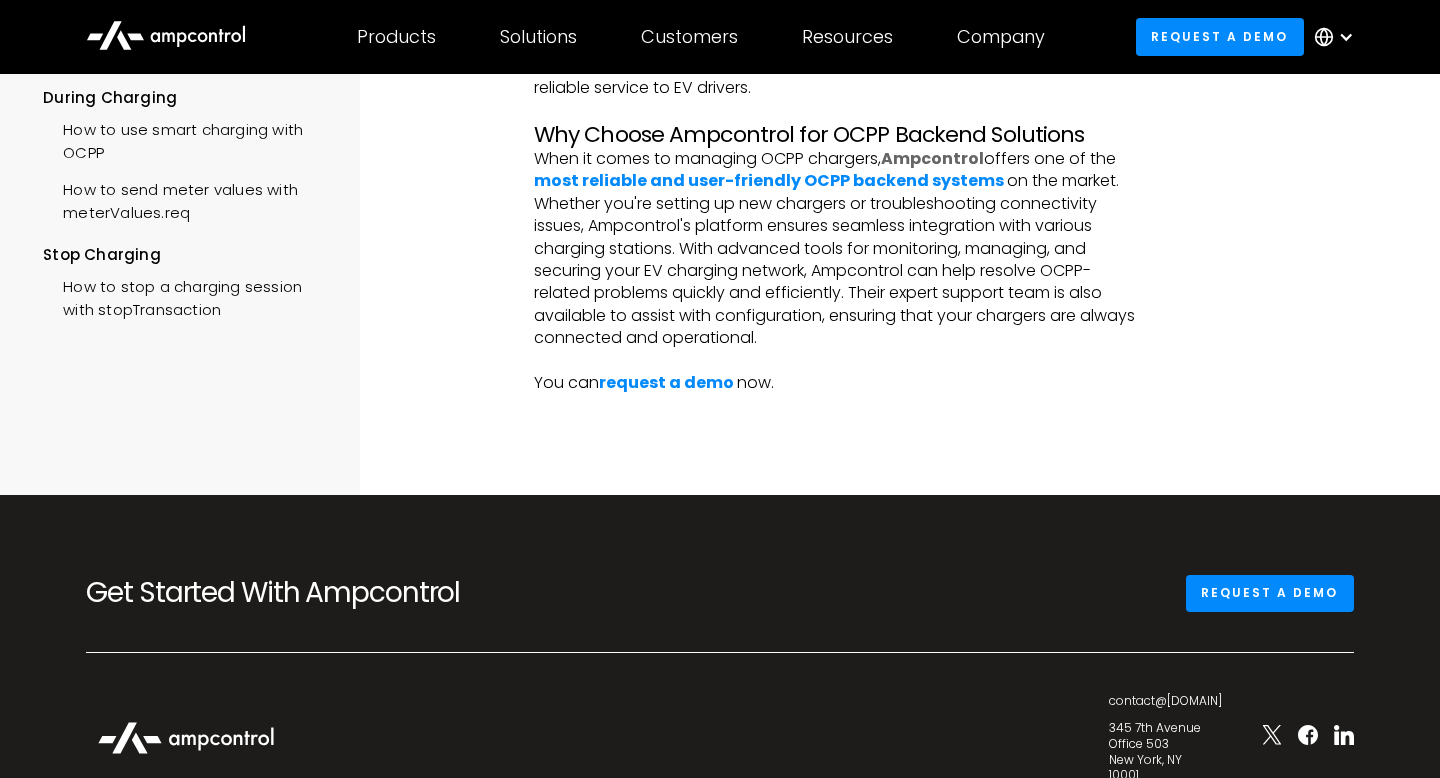 scroll, scrollTop: 4821, scrollLeft: 0, axis: vertical 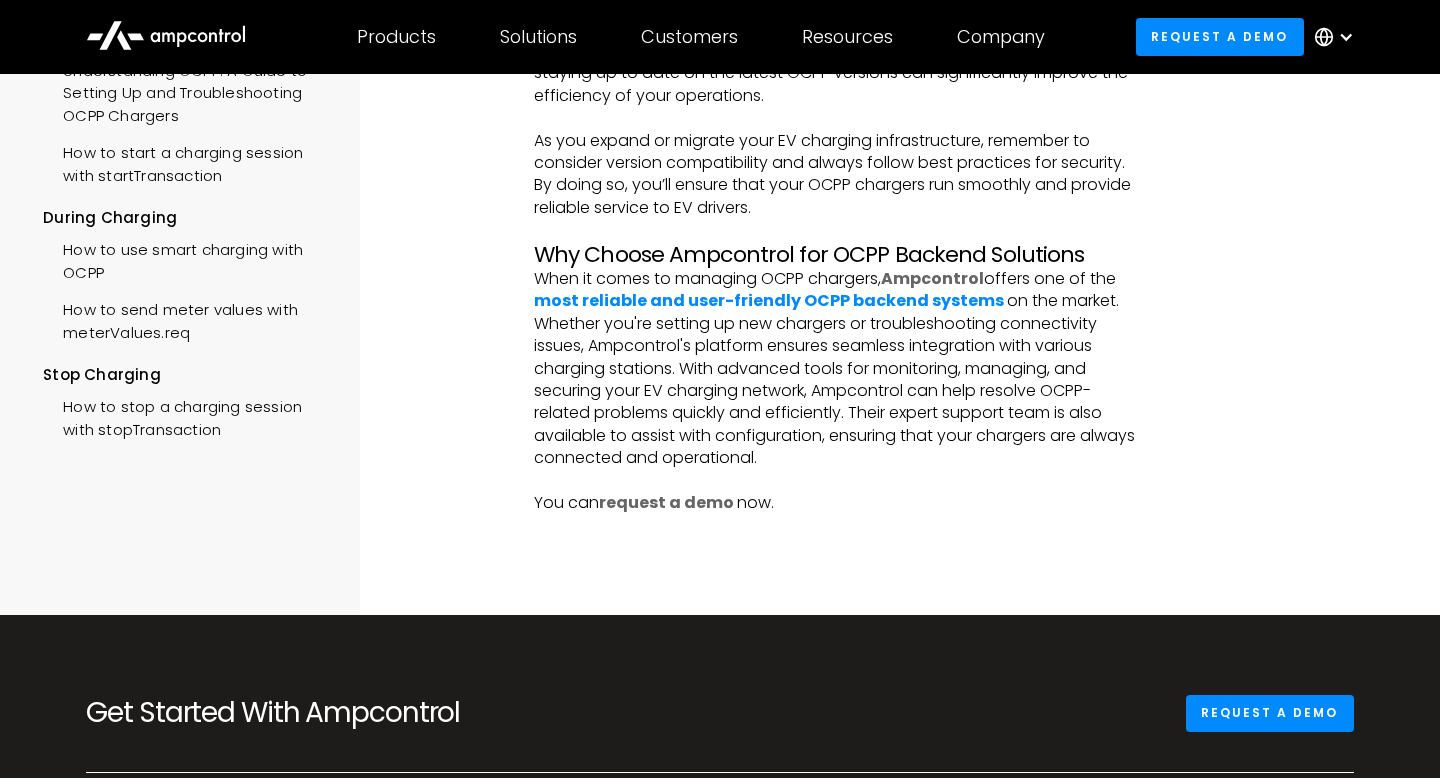 click on "request a demo" at bounding box center [666, 502] 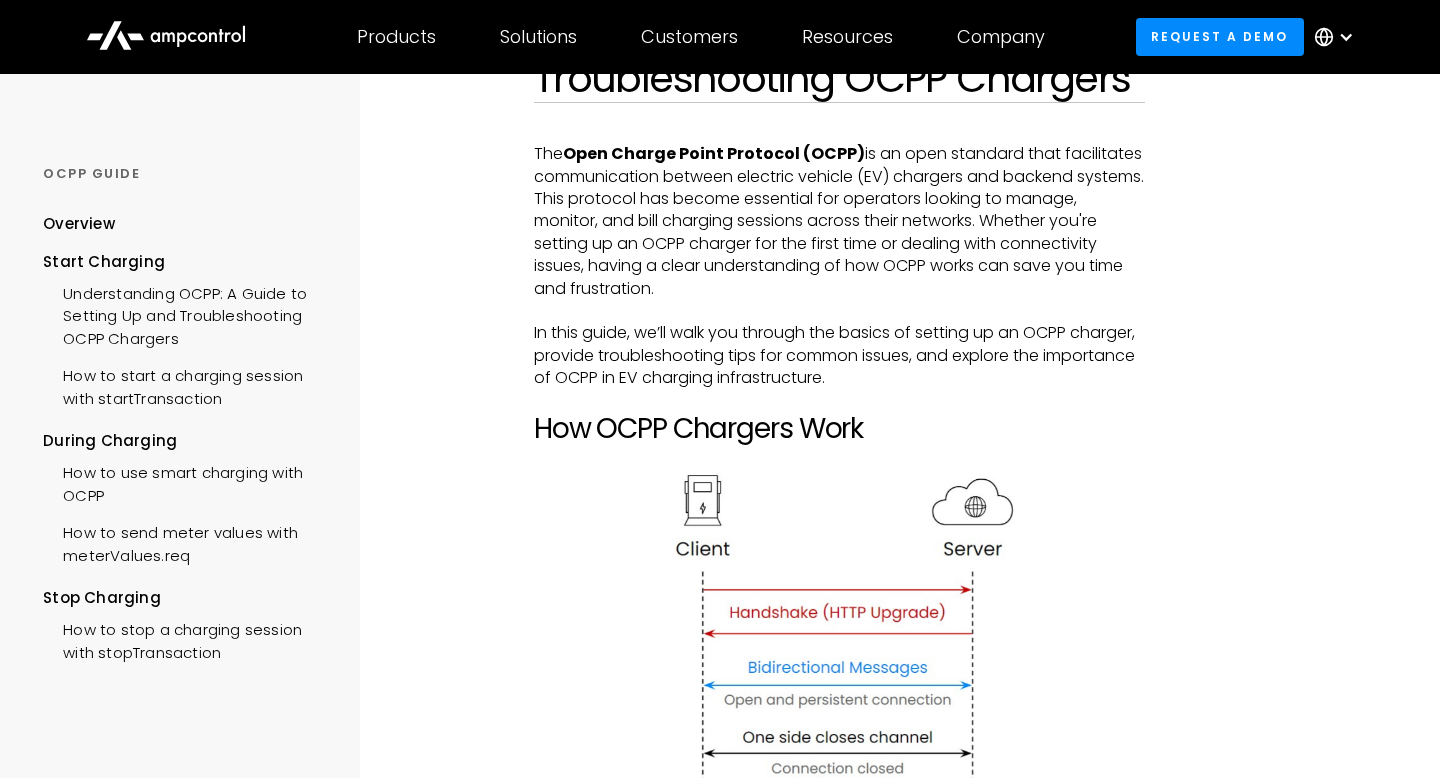 scroll, scrollTop: 0, scrollLeft: 0, axis: both 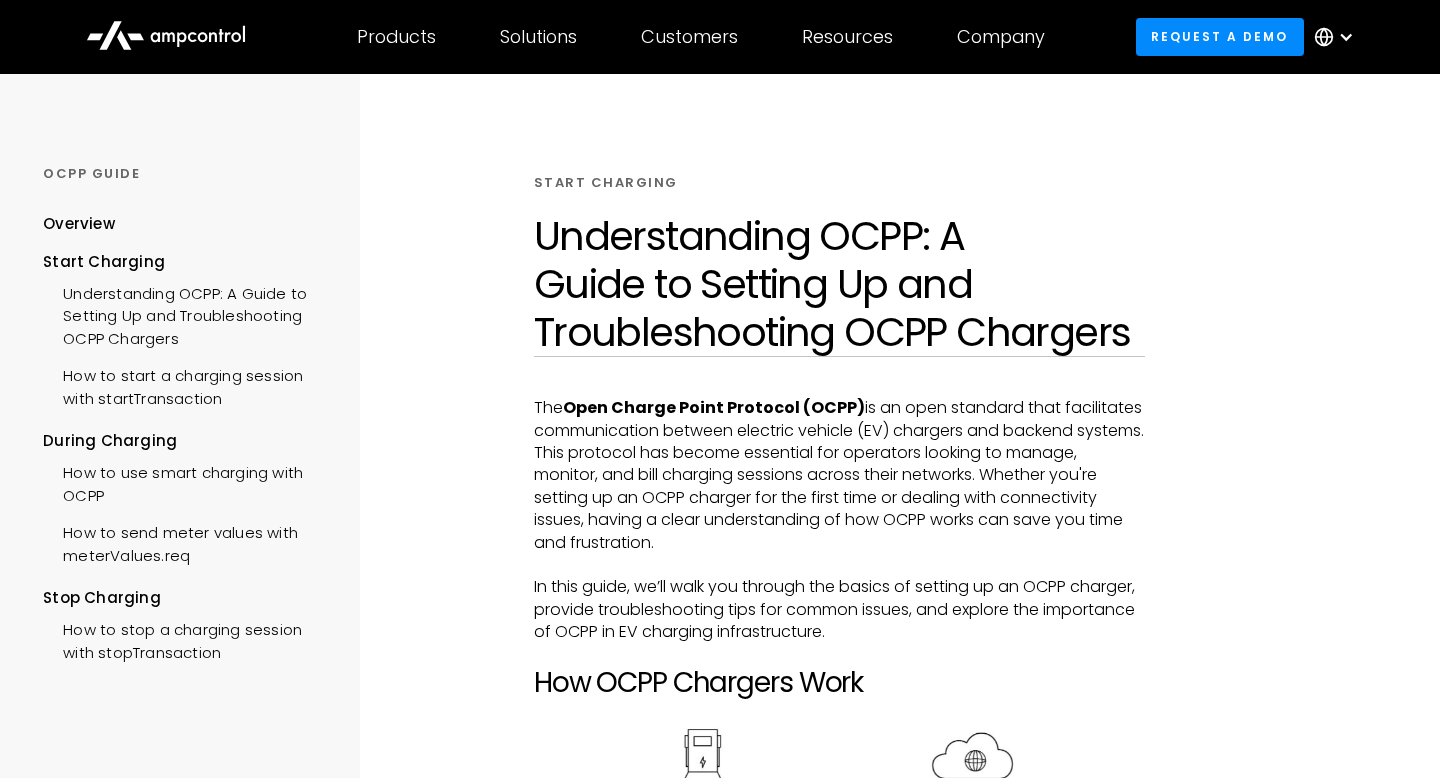 click on "The  Open Charge Point Protocol (OCPP)  is an open standard that facilitates communication between electric vehicle (EV) chargers and backend systems. This protocol has become essential for operators looking to manage, monitor, and bill charging sessions across their networks. Whether you're setting up an OCPP charger for the first time or dealing with connectivity issues, having a clear understanding of how OCPP works can save you time and frustration." at bounding box center [839, 475] 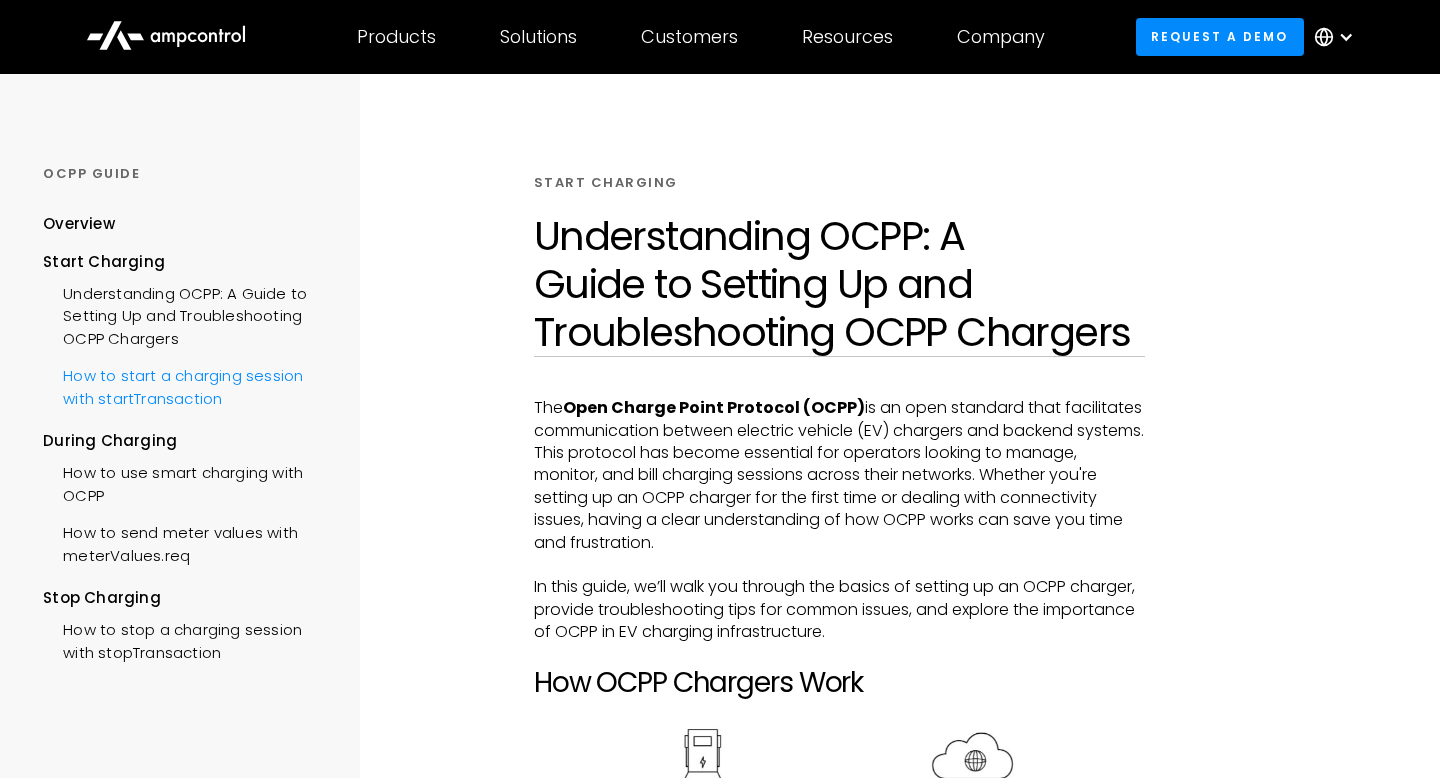 click on "How to start a charging session with startTransaction" at bounding box center [187, 385] 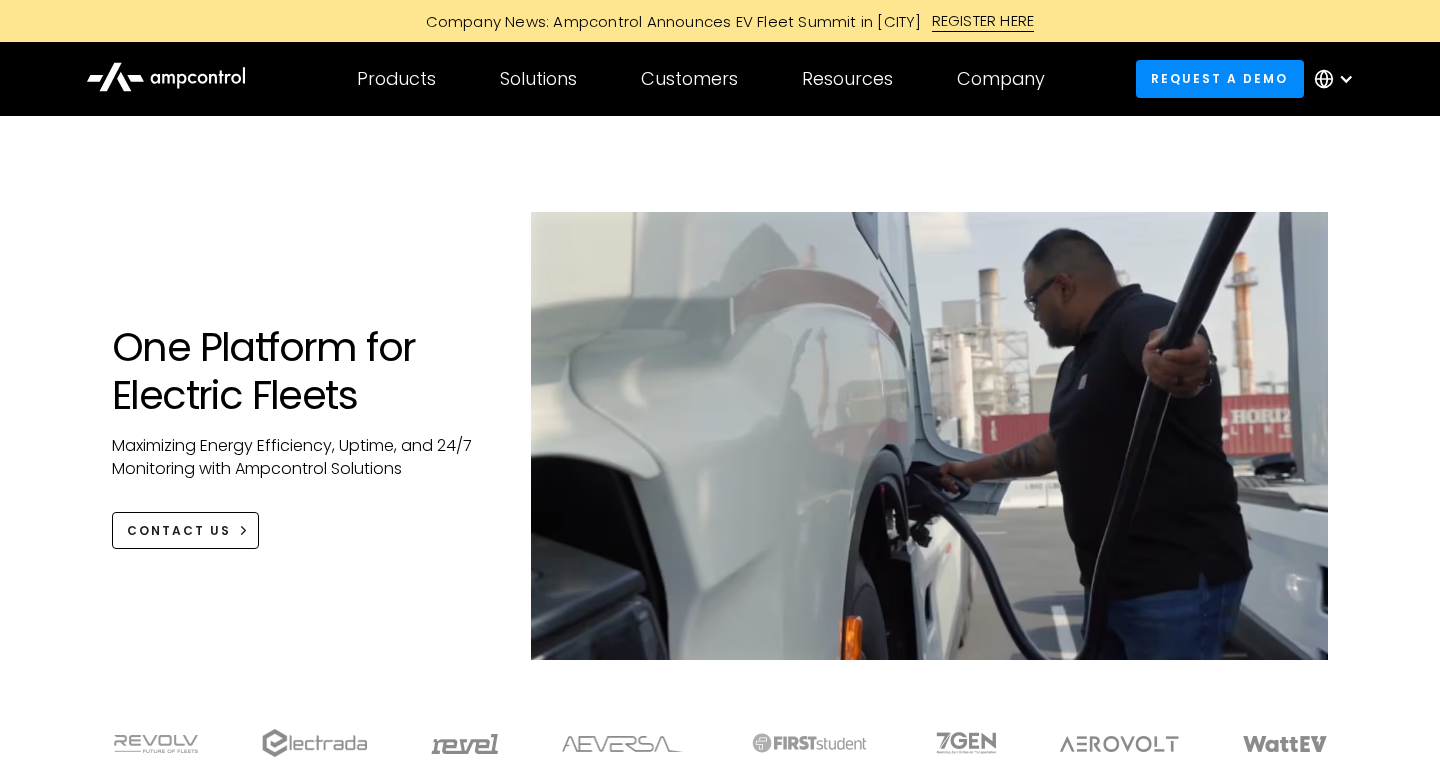 scroll, scrollTop: 0, scrollLeft: 0, axis: both 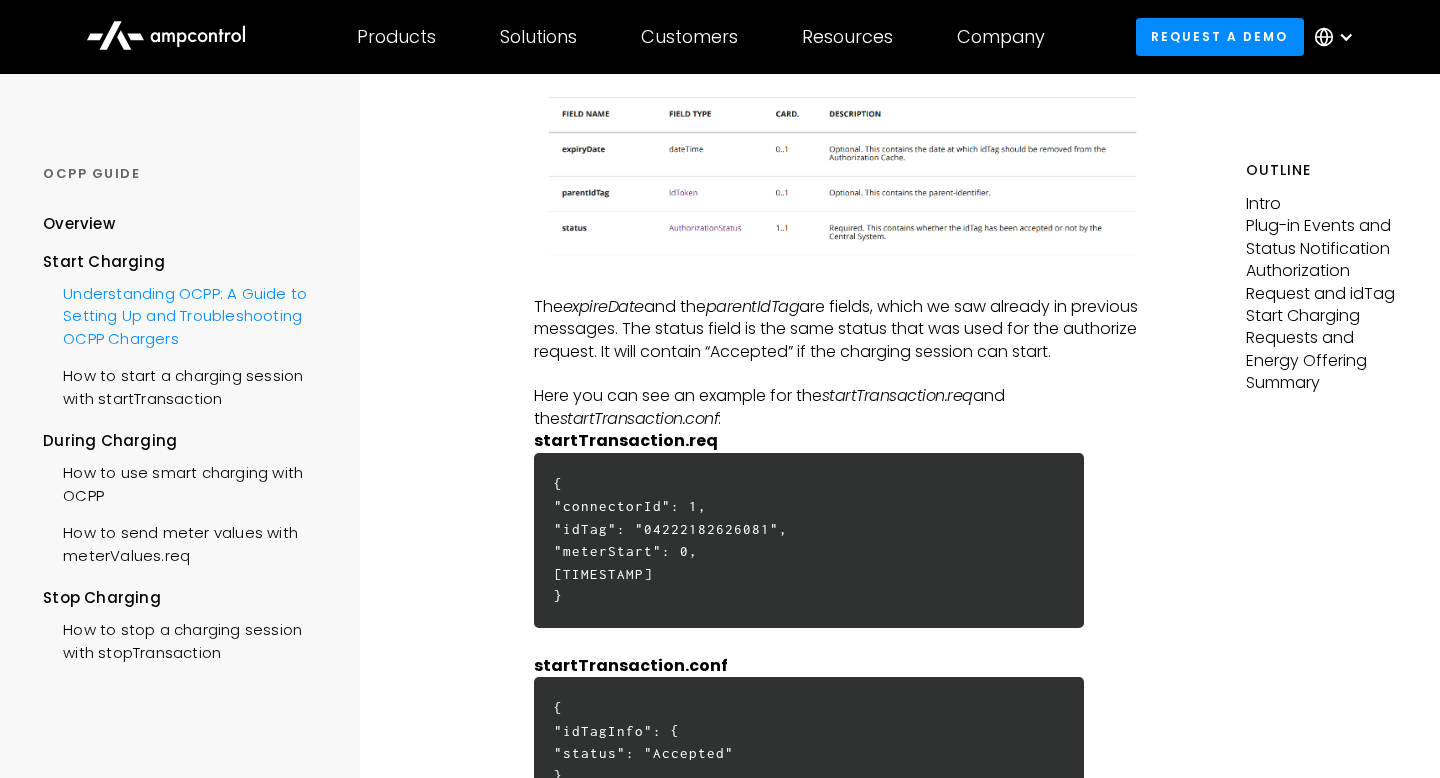click on "Understanding OCPP: A Guide to Setting Up and Troubleshooting OCPP Chargers" at bounding box center [187, 314] 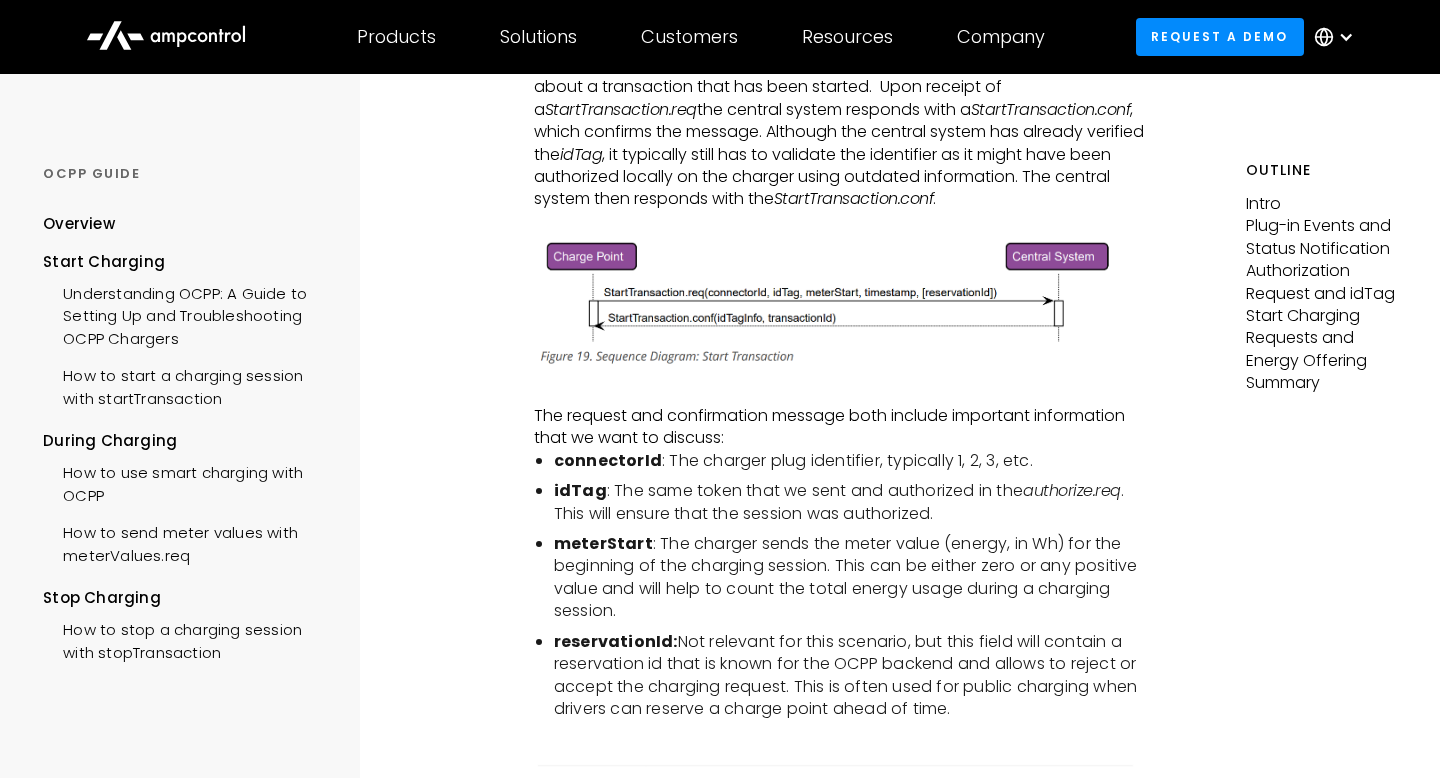 scroll, scrollTop: 3537, scrollLeft: 0, axis: vertical 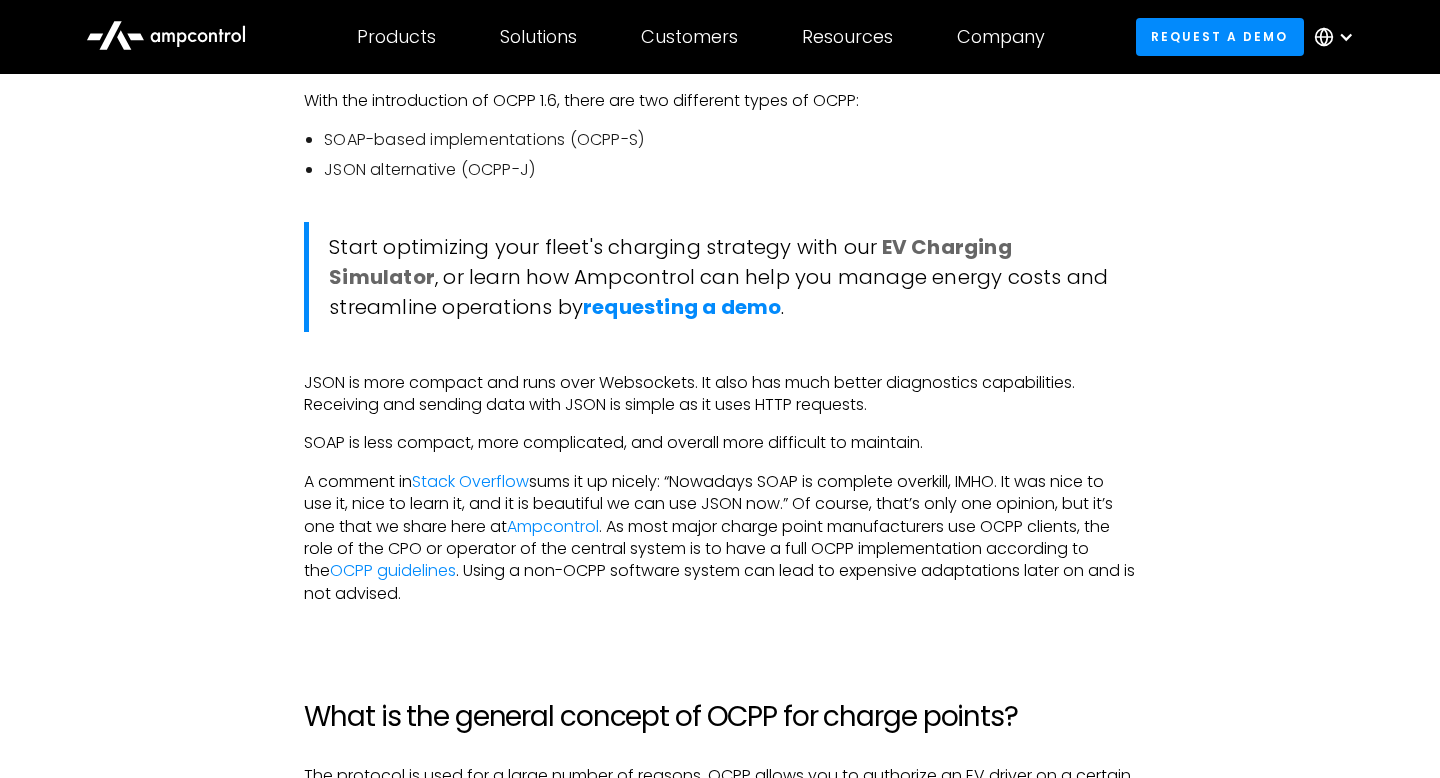 click on "EV Charging Simulator" at bounding box center (670, 262) 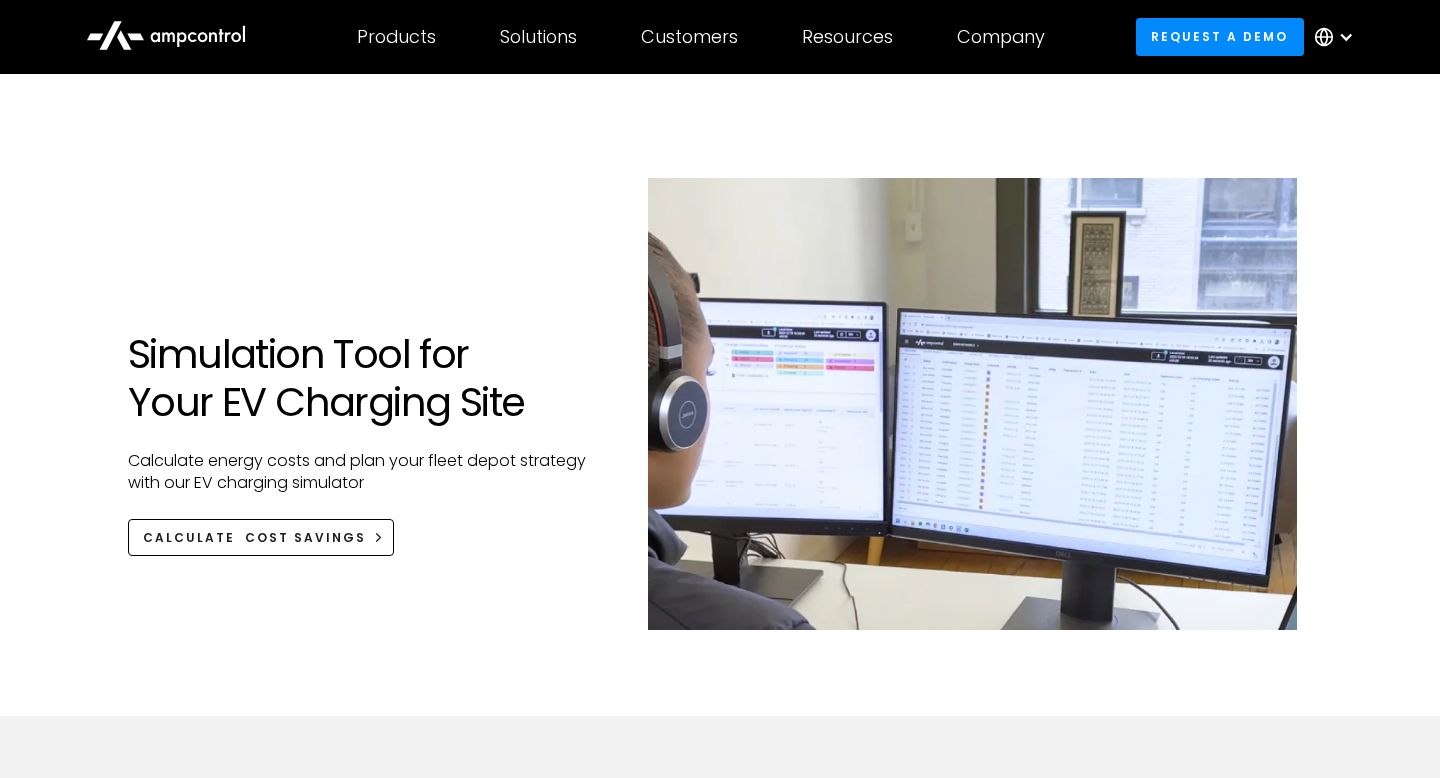 scroll, scrollTop: 0, scrollLeft: 0, axis: both 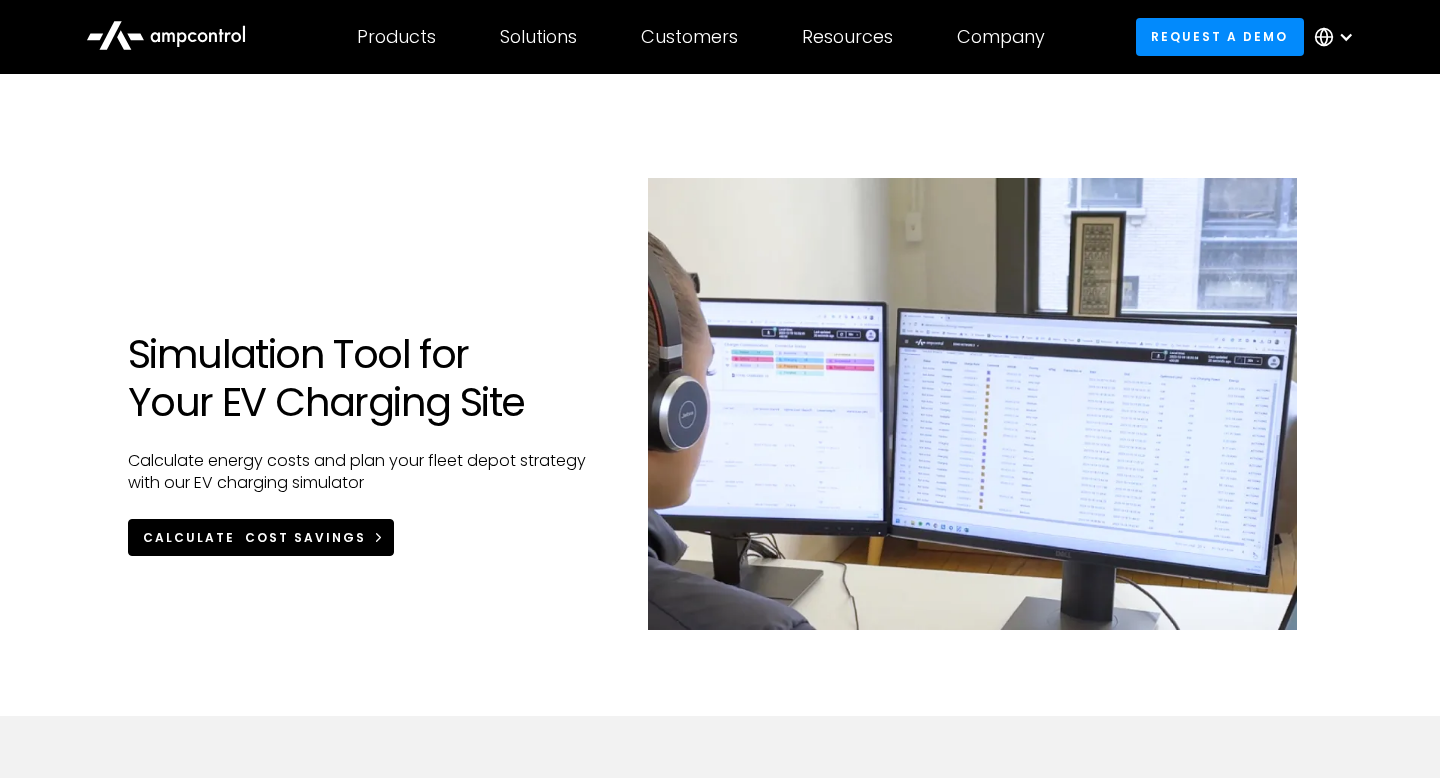click on "Calculate  Cost Savings" at bounding box center (254, 538) 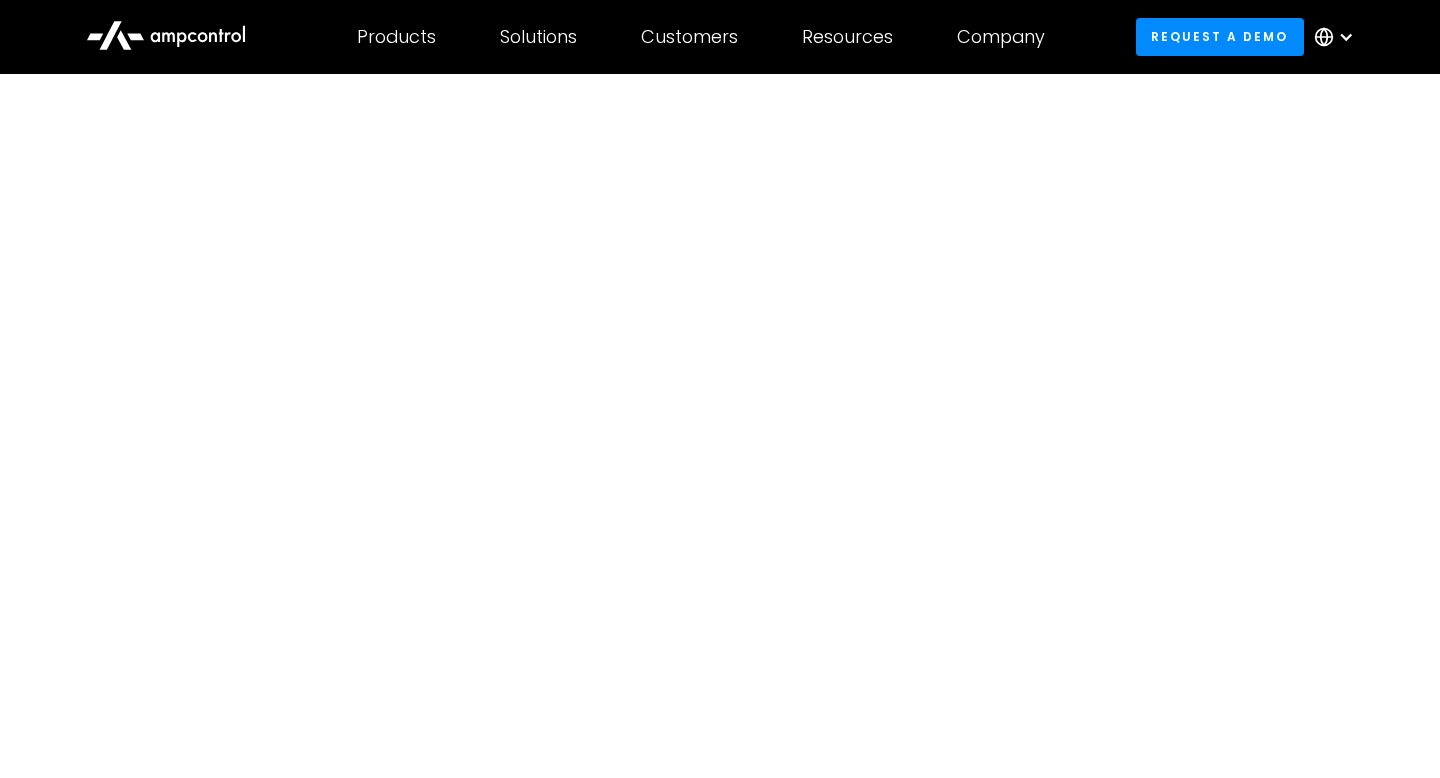 scroll, scrollTop: 0, scrollLeft: 0, axis: both 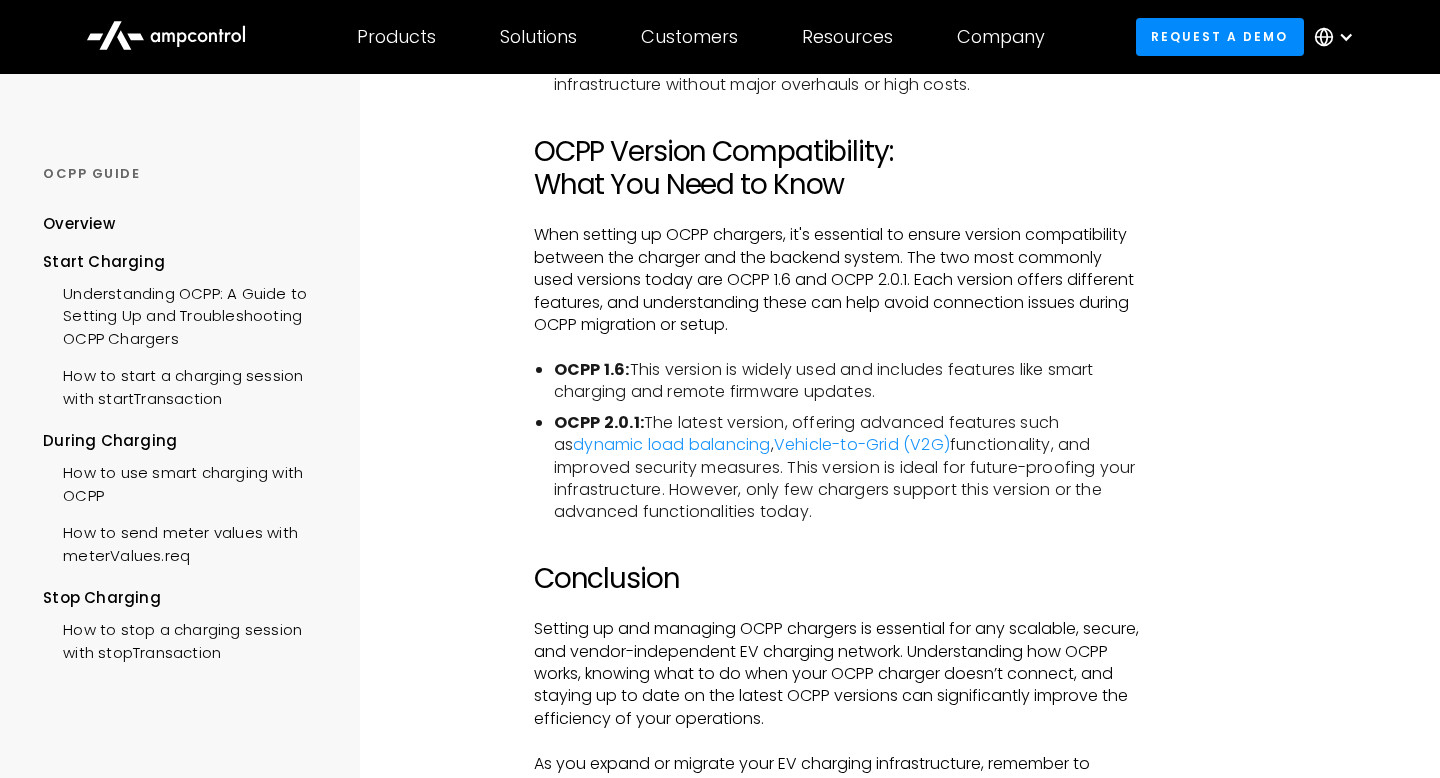 drag, startPoint x: 633, startPoint y: 372, endPoint x: 912, endPoint y: 392, distance: 279.71594 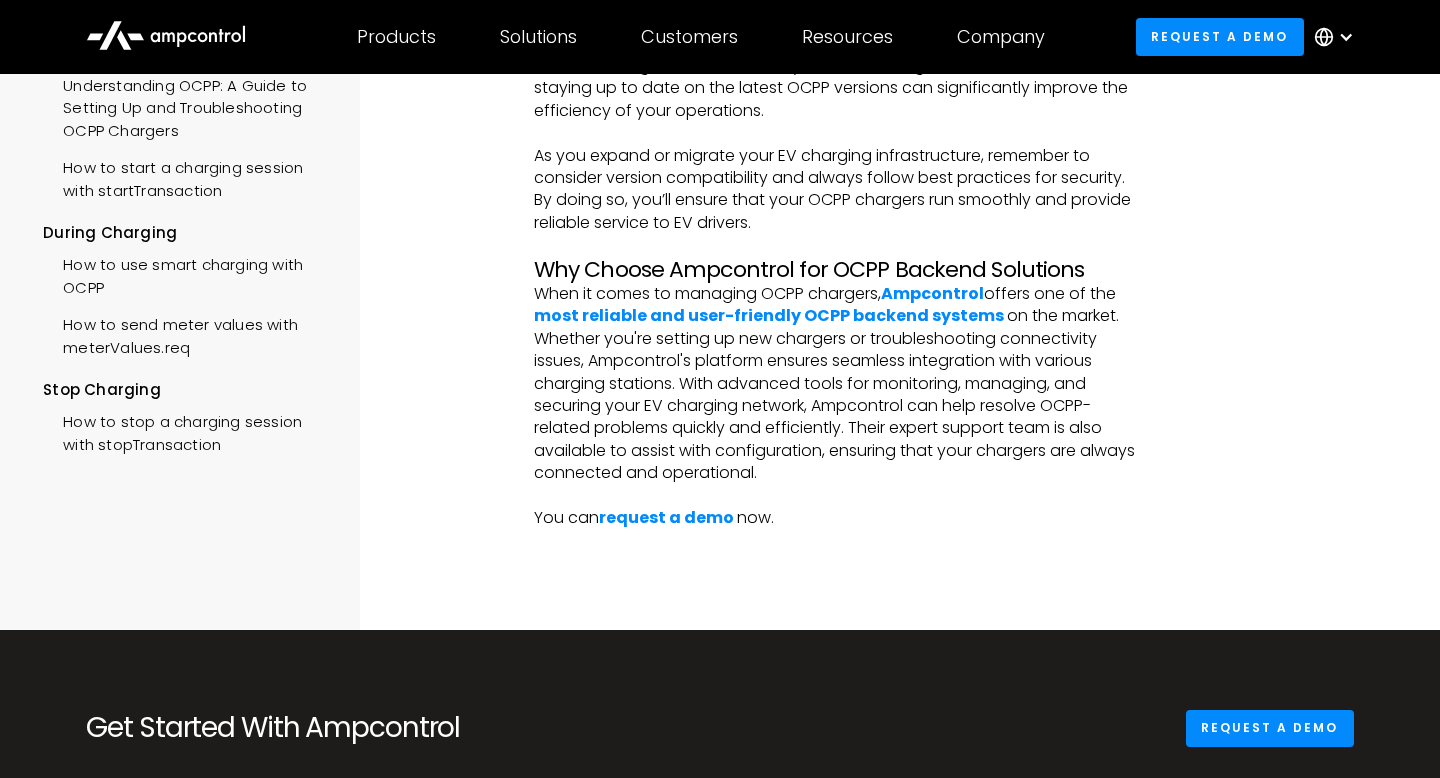 scroll, scrollTop: 4785, scrollLeft: 0, axis: vertical 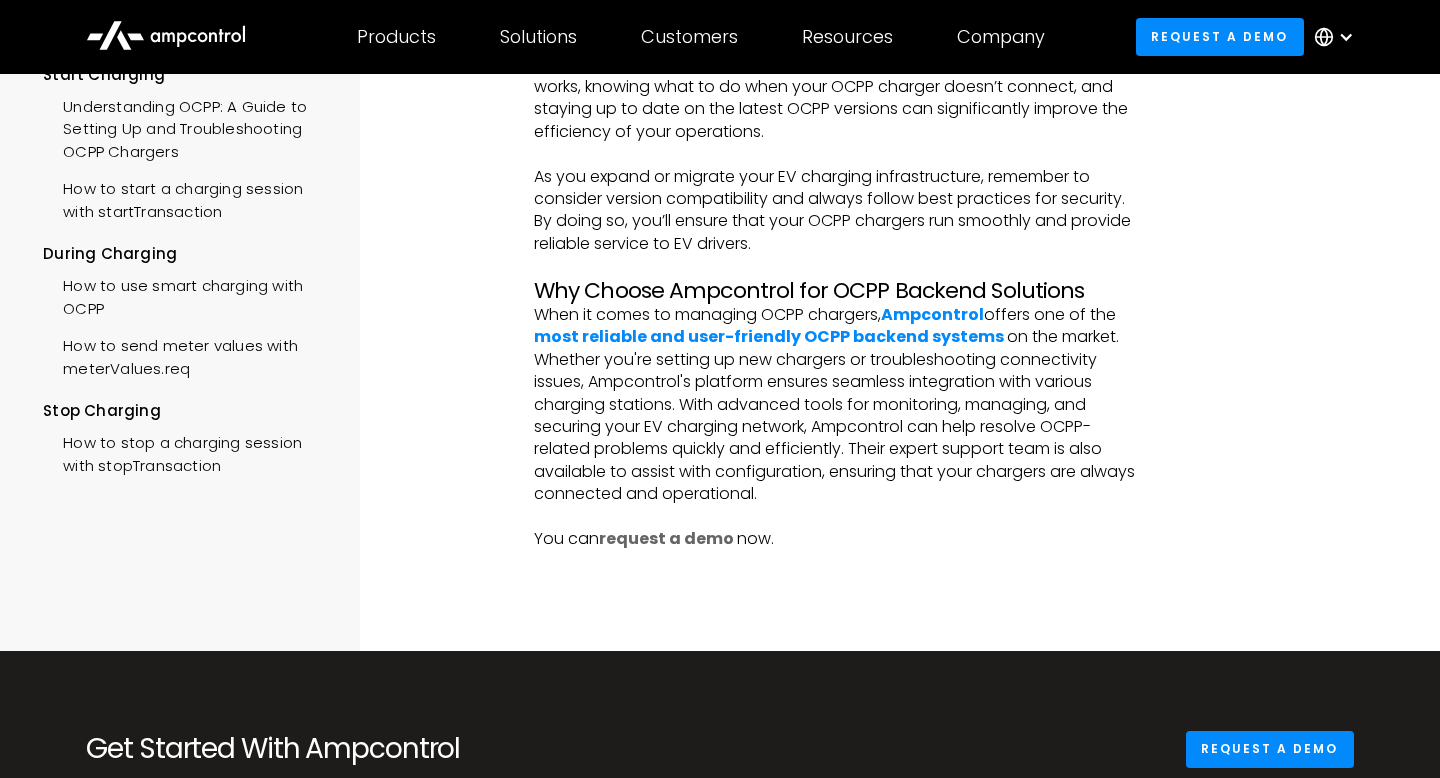 click on "request a demo" at bounding box center [666, 538] 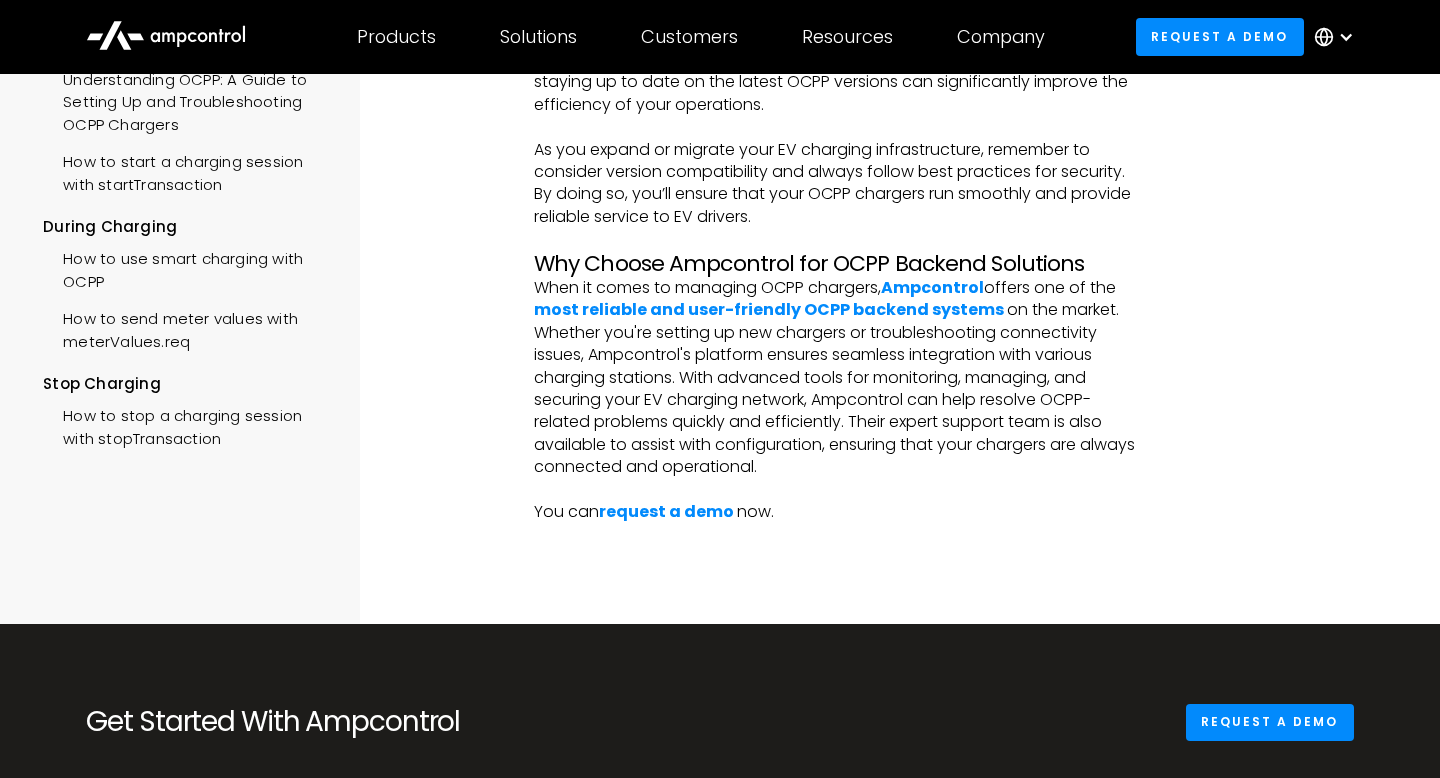 scroll, scrollTop: 4812, scrollLeft: 0, axis: vertical 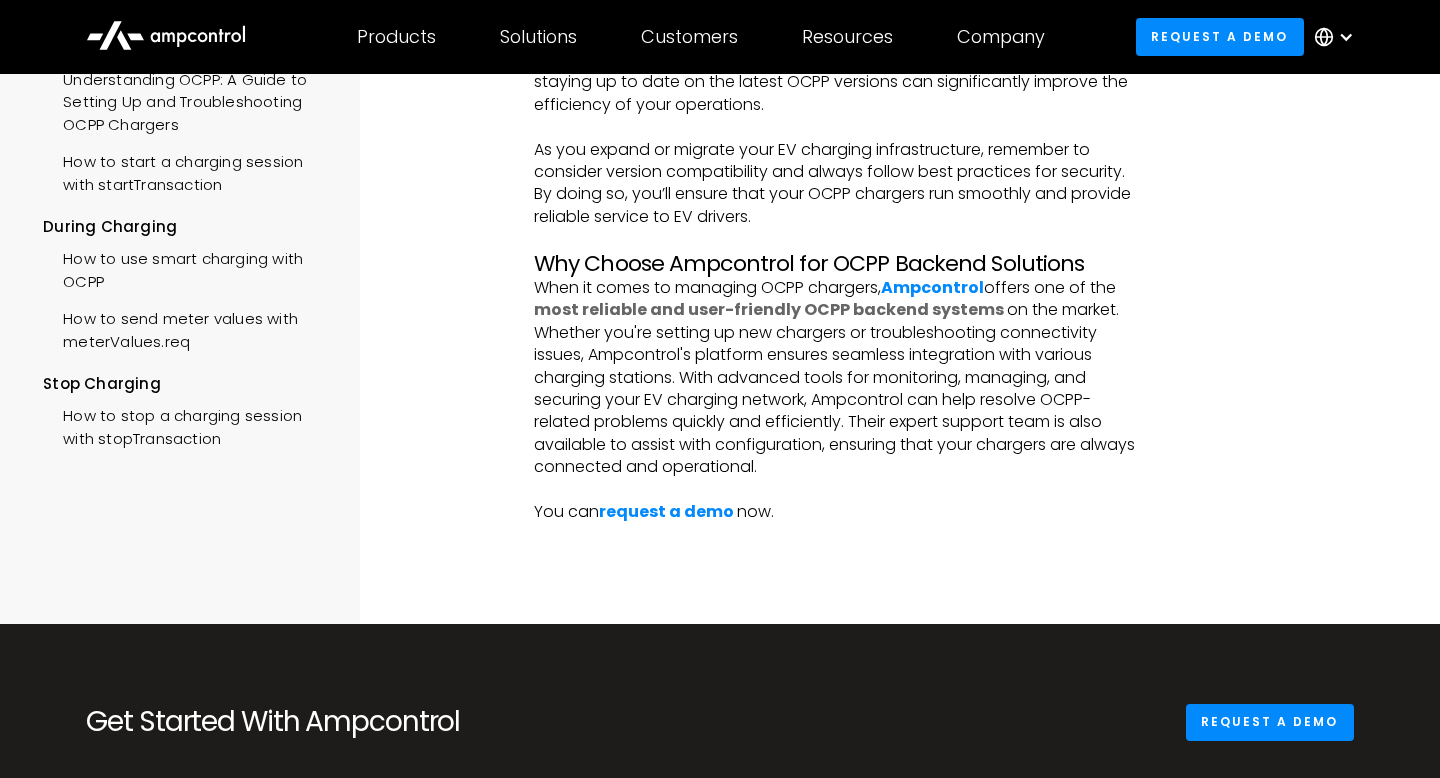 click on "most reliable and user-friendly OCPP backend systems" at bounding box center [769, 309] 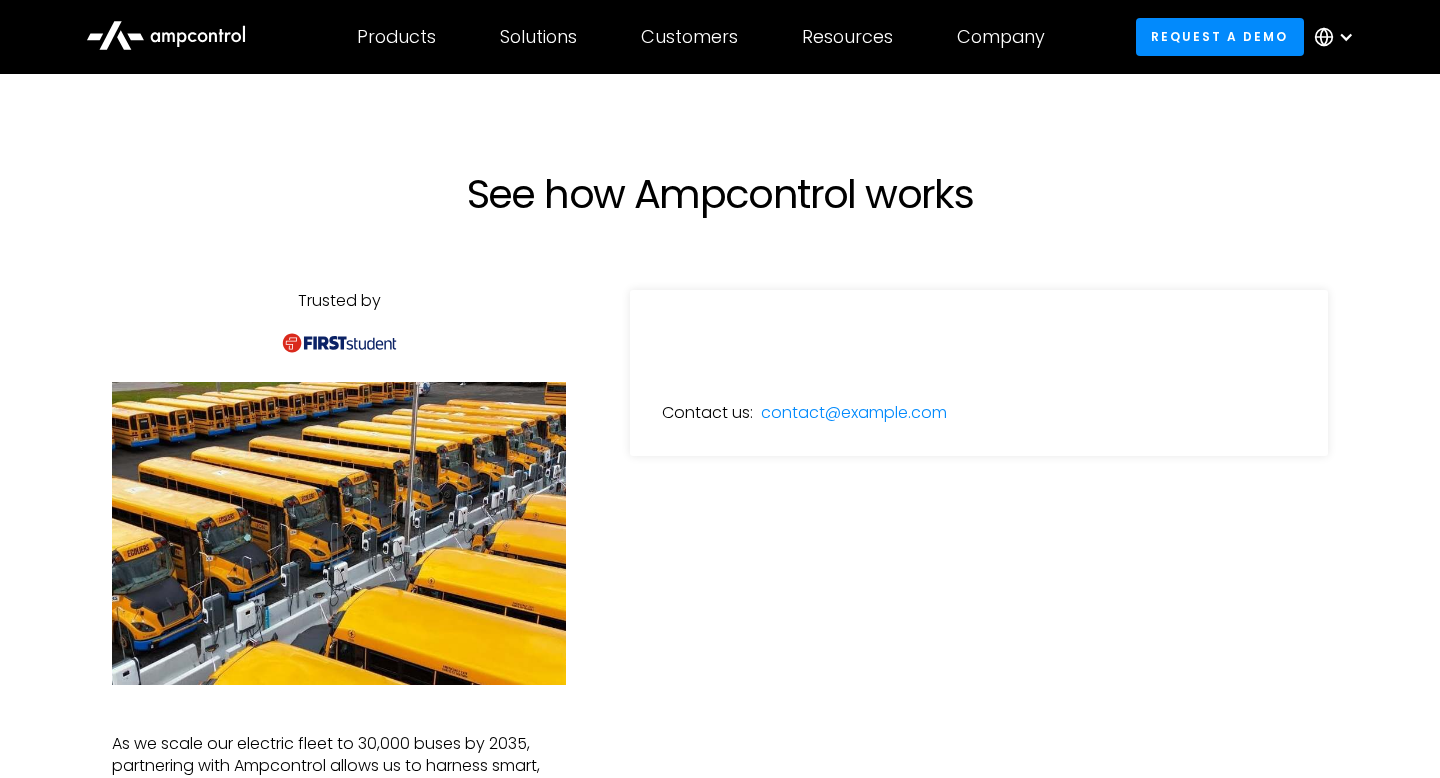 scroll, scrollTop: 0, scrollLeft: 0, axis: both 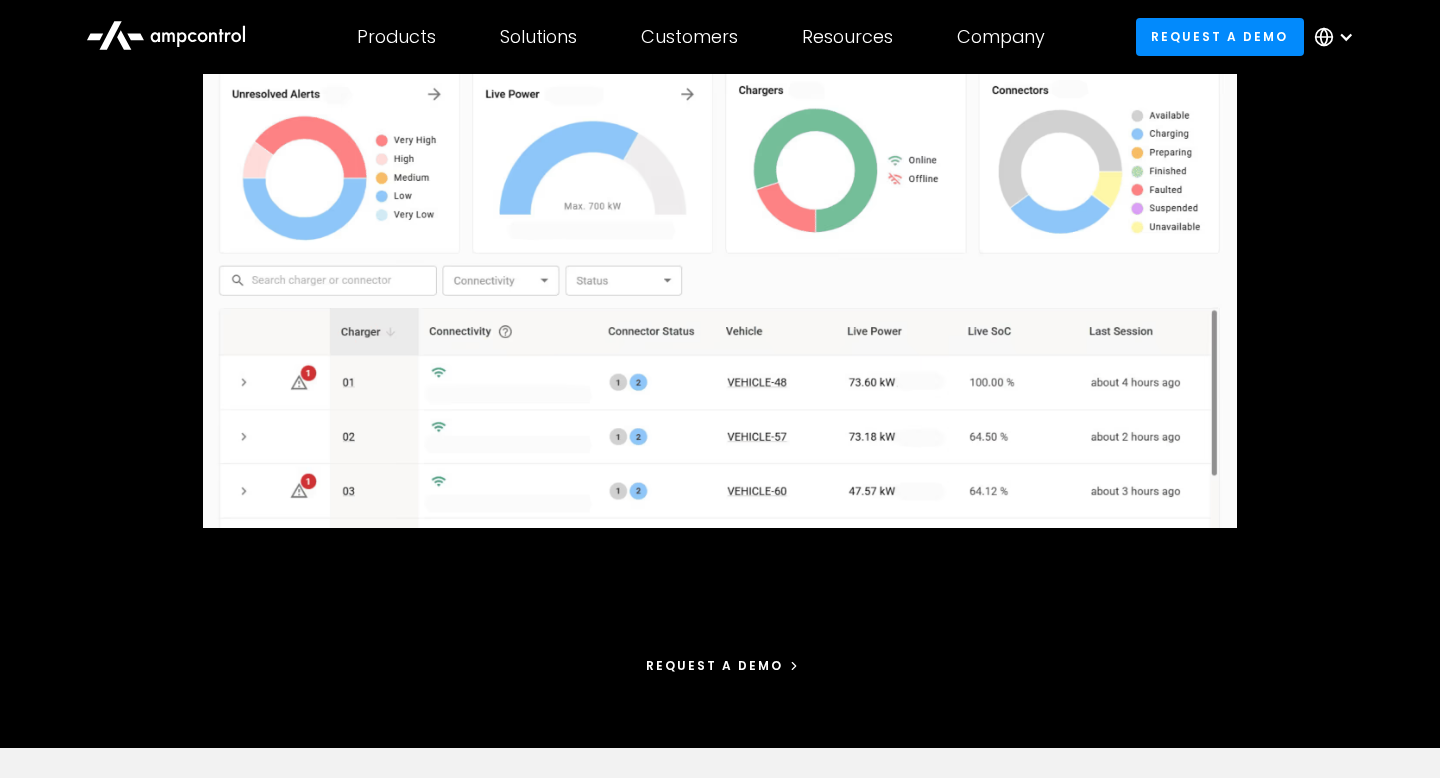 click on "Request a demo" at bounding box center [714, 666] 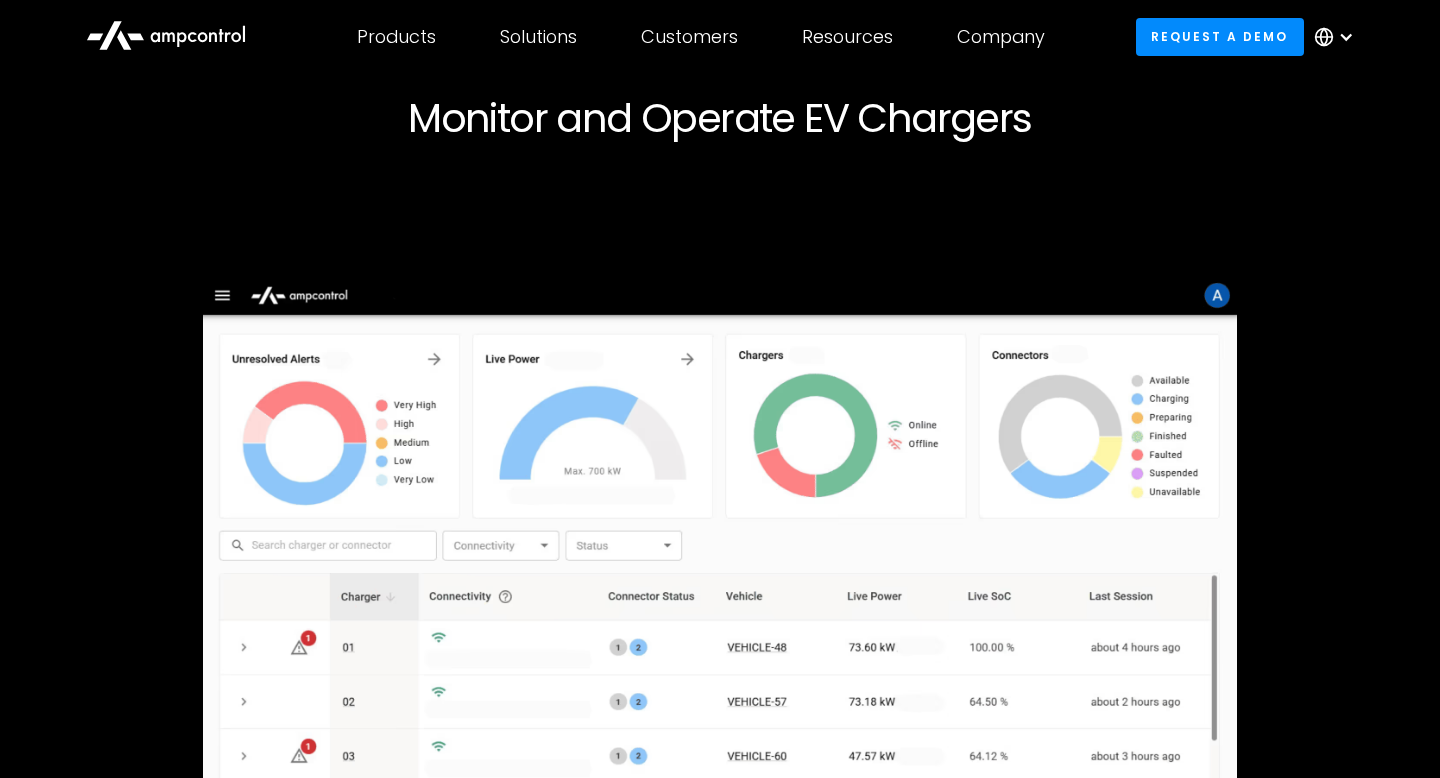 scroll, scrollTop: 228, scrollLeft: 0, axis: vertical 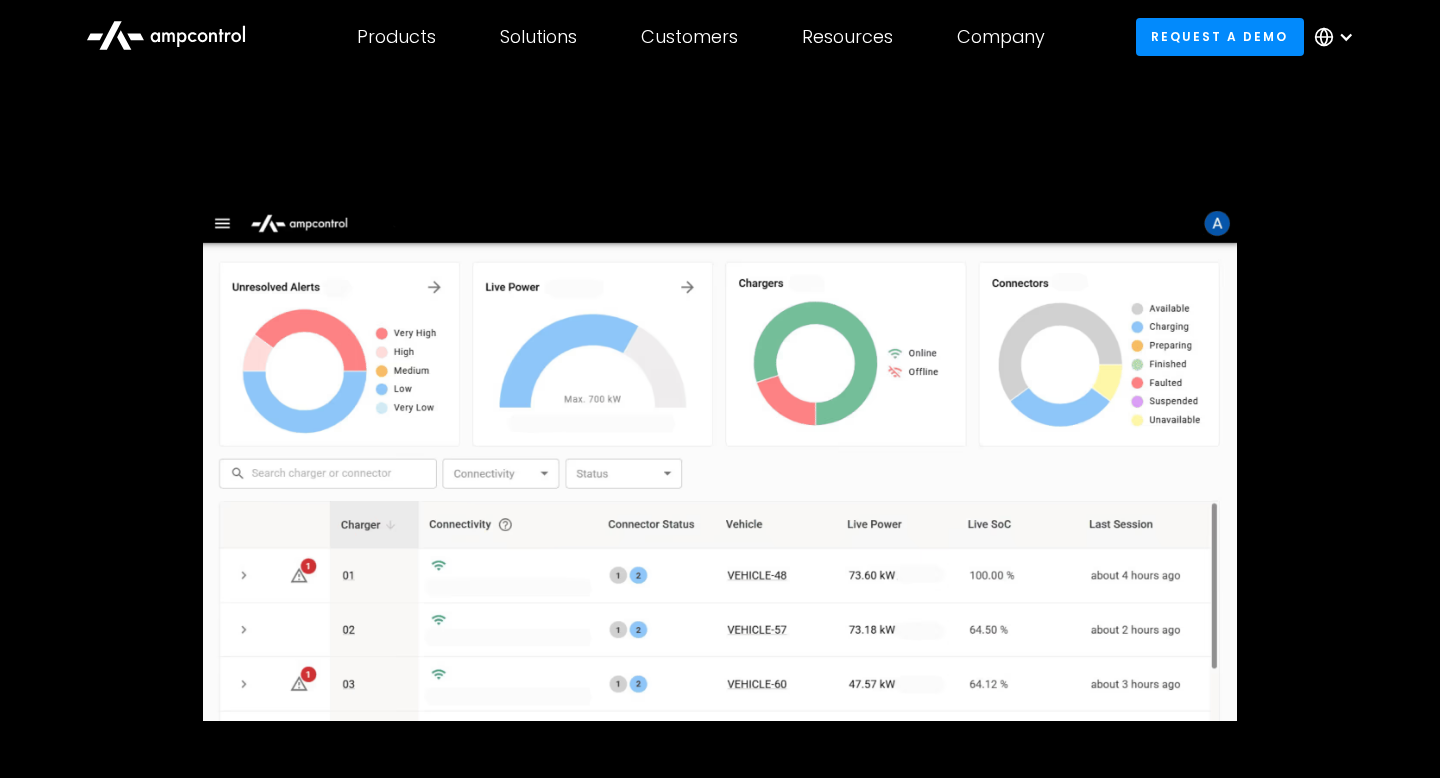 click at bounding box center (720, 462) 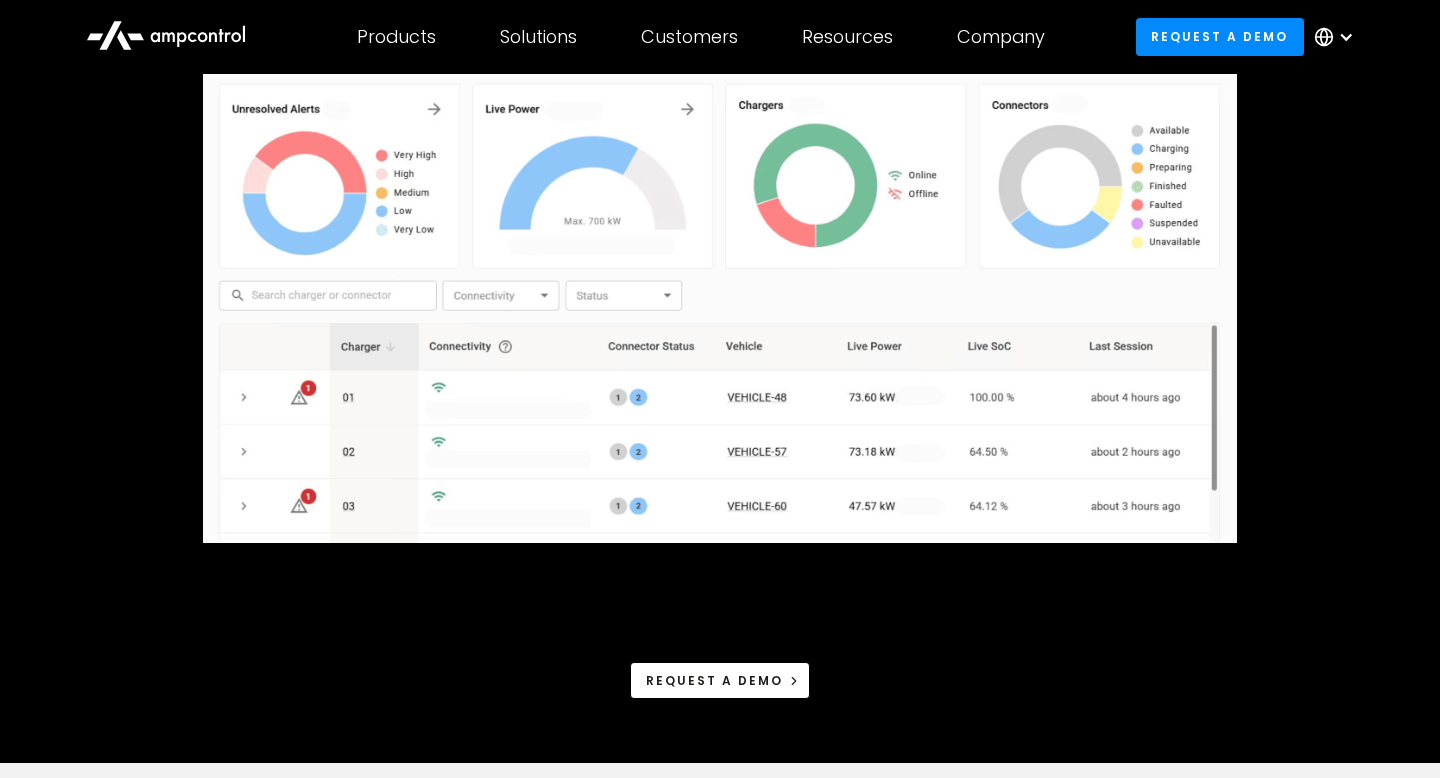 scroll, scrollTop: 464, scrollLeft: 0, axis: vertical 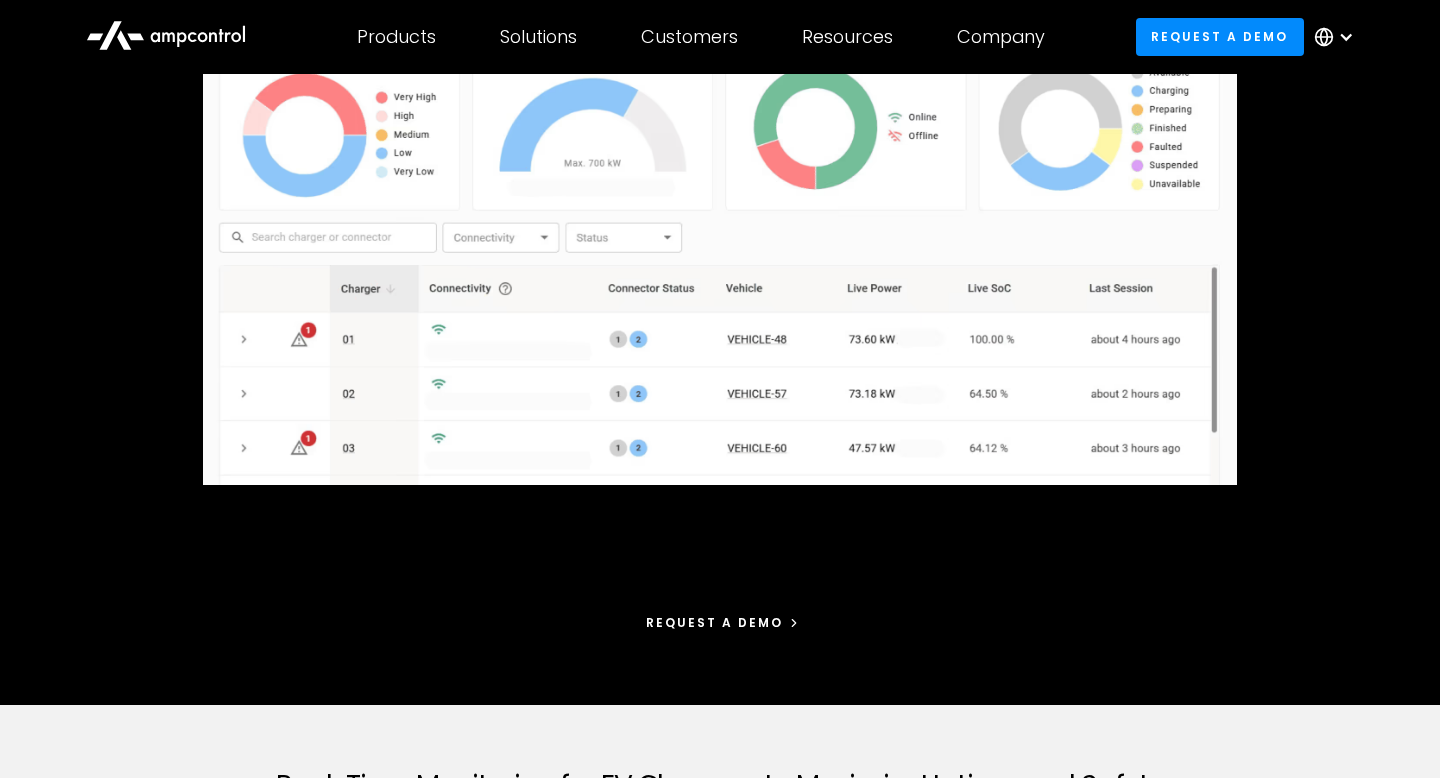 click on "Request a demo" at bounding box center (714, 623) 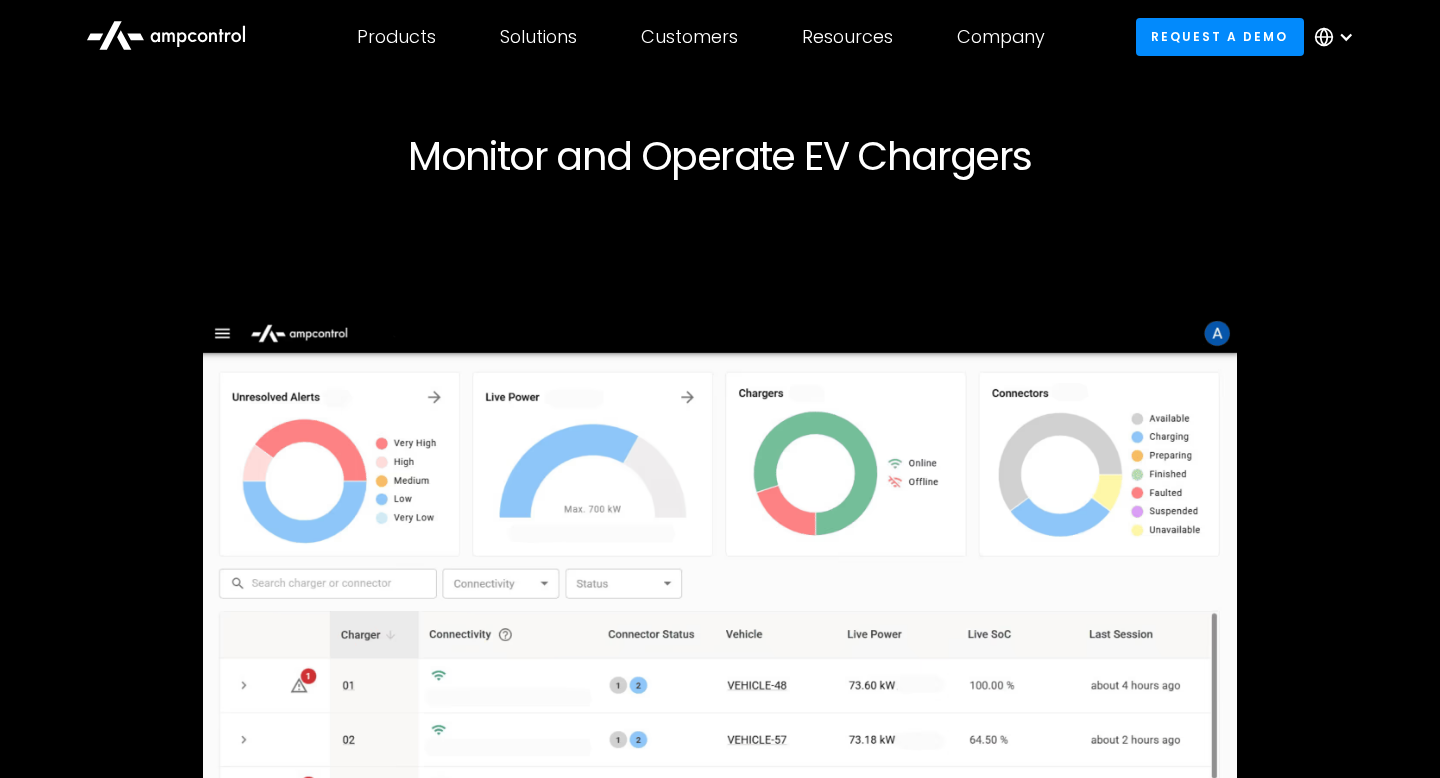 scroll, scrollTop: 0, scrollLeft: 0, axis: both 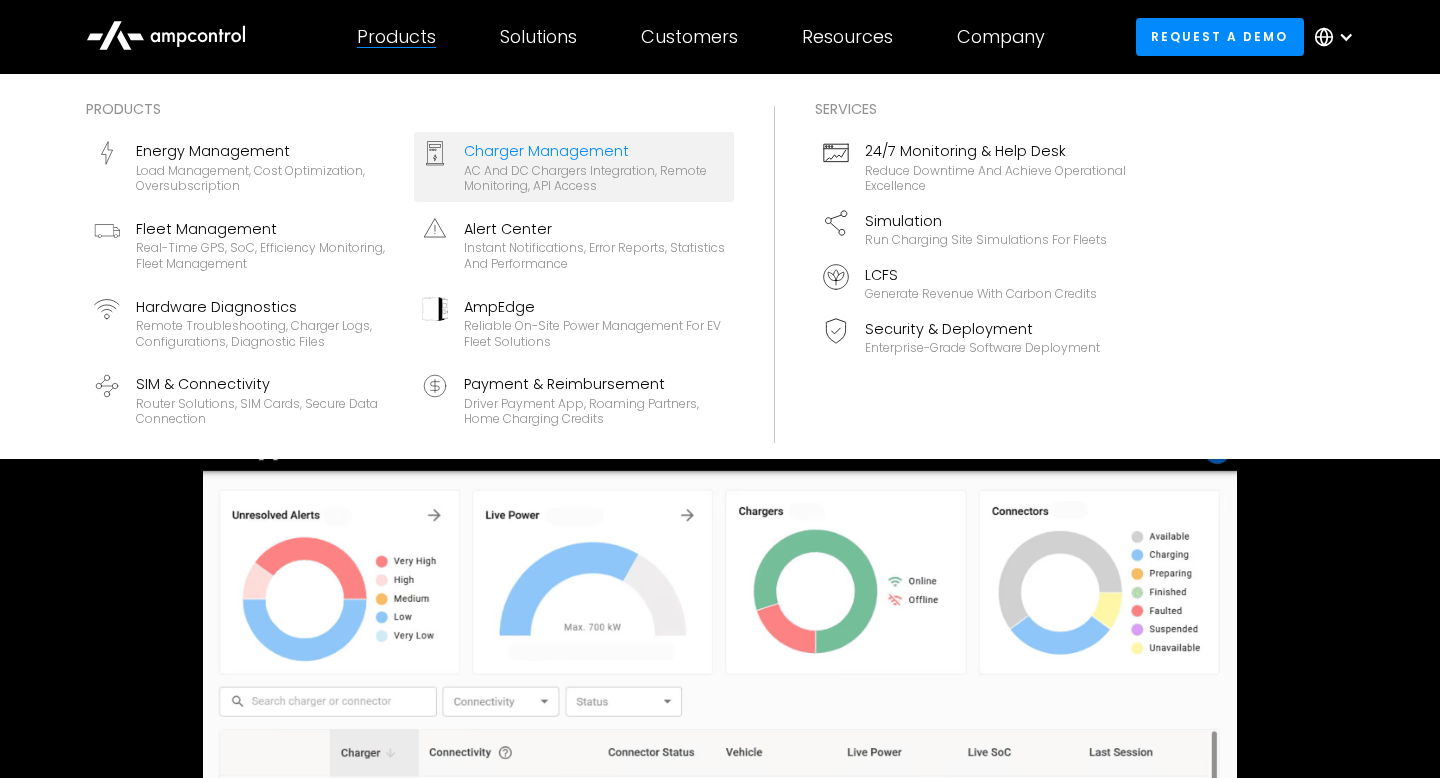 click on "Products" at bounding box center (396, 37) 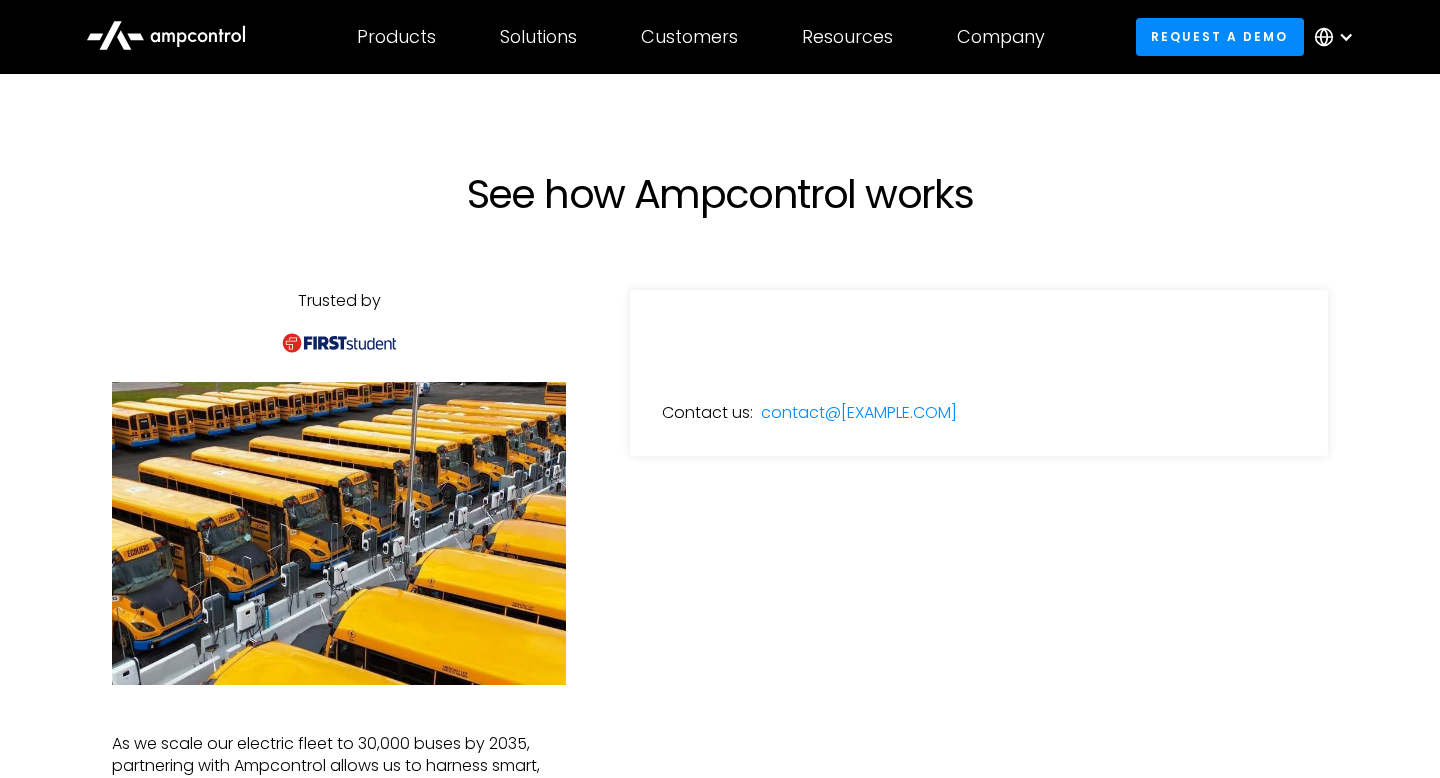 scroll, scrollTop: 0, scrollLeft: 0, axis: both 